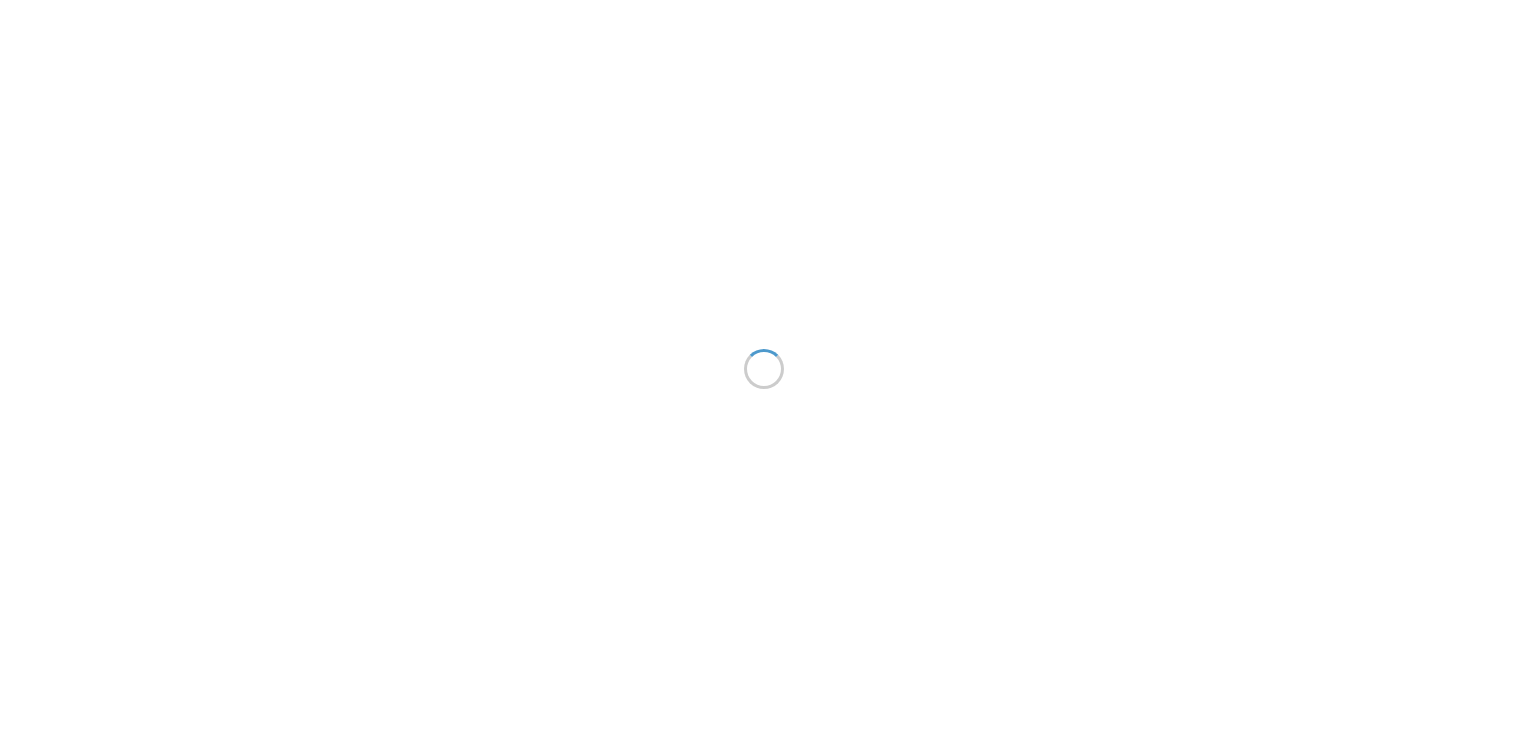 scroll, scrollTop: 0, scrollLeft: 0, axis: both 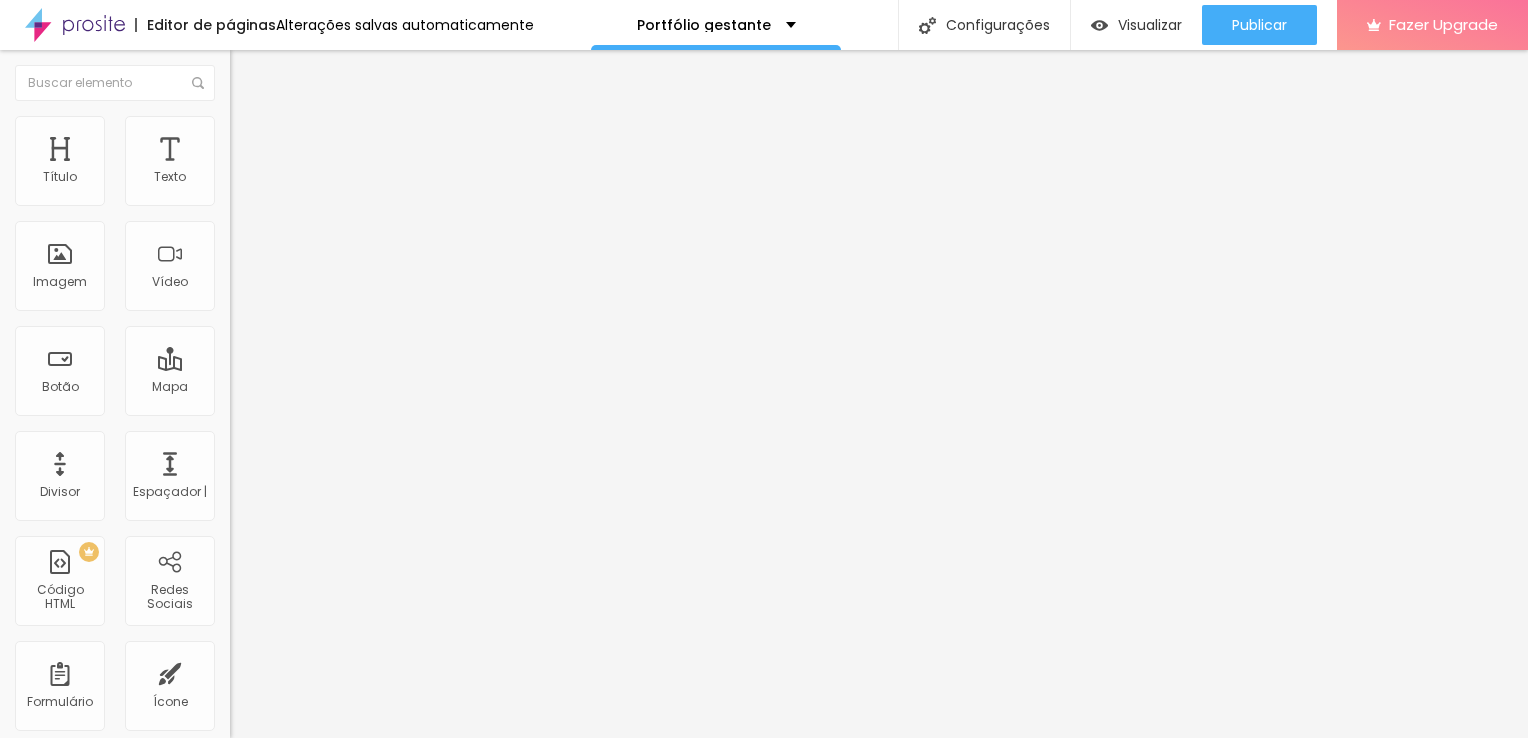 click on "Adicionar imagem" at bounding box center [300, 163] 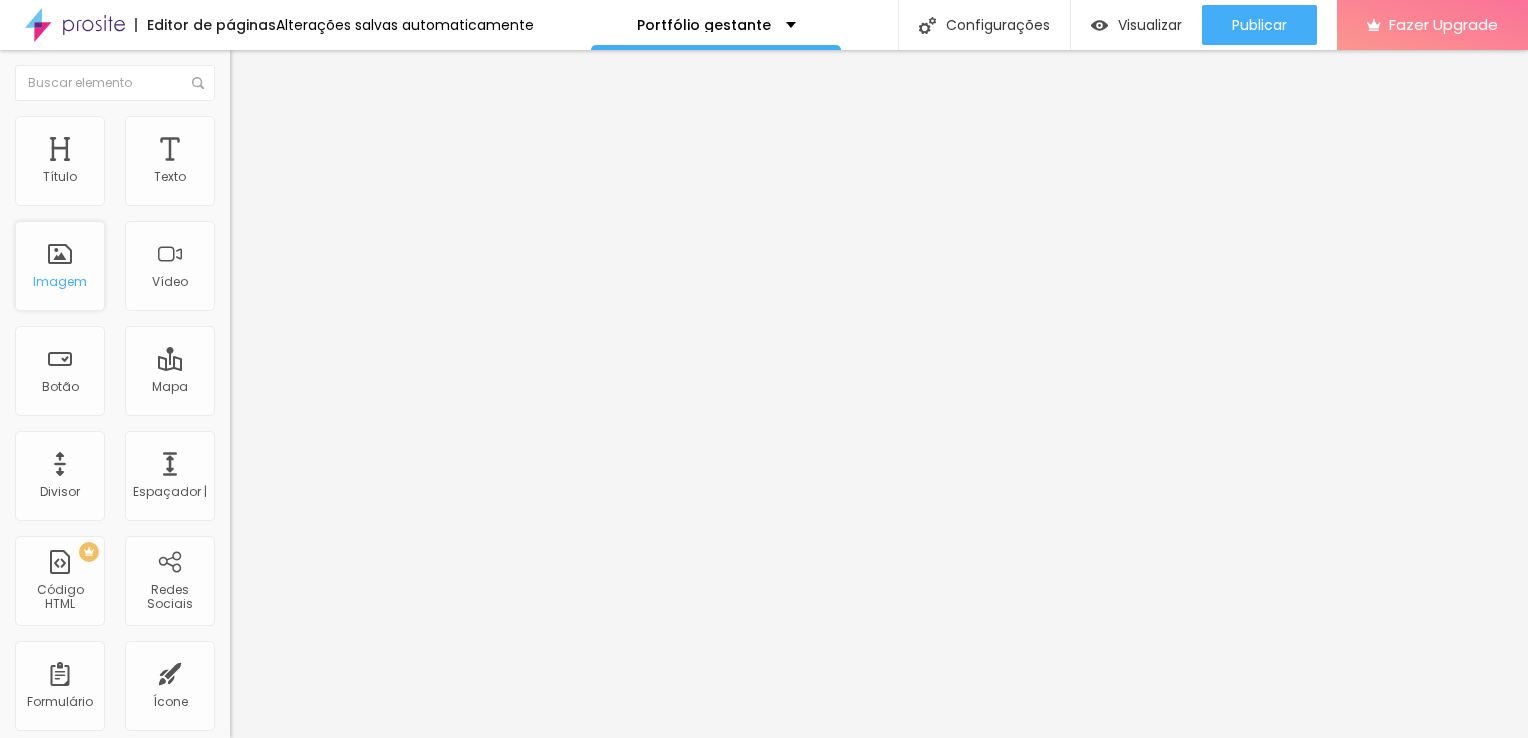 click on "Imagem" at bounding box center [60, 266] 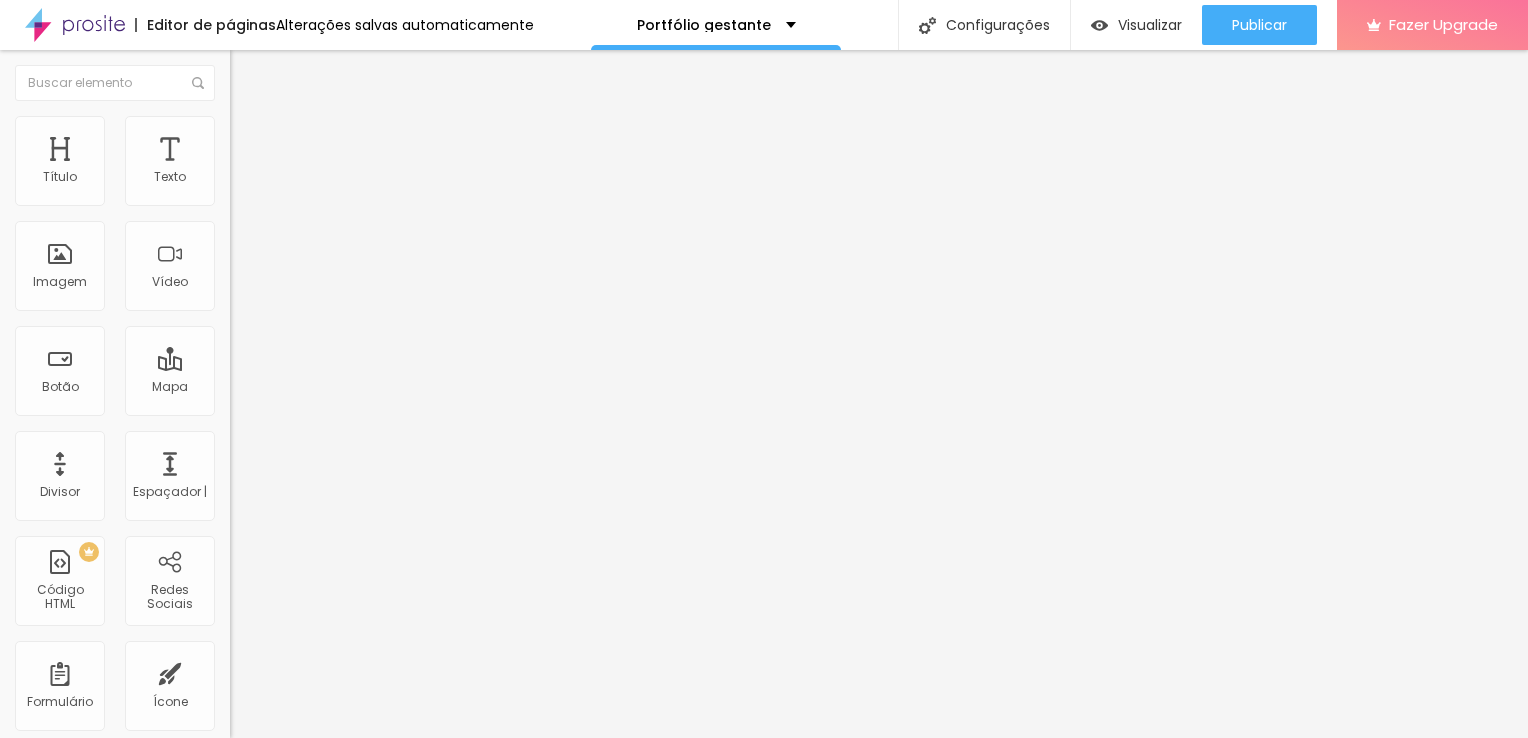 click on "Adicionar imagem" at bounding box center (345, 163) 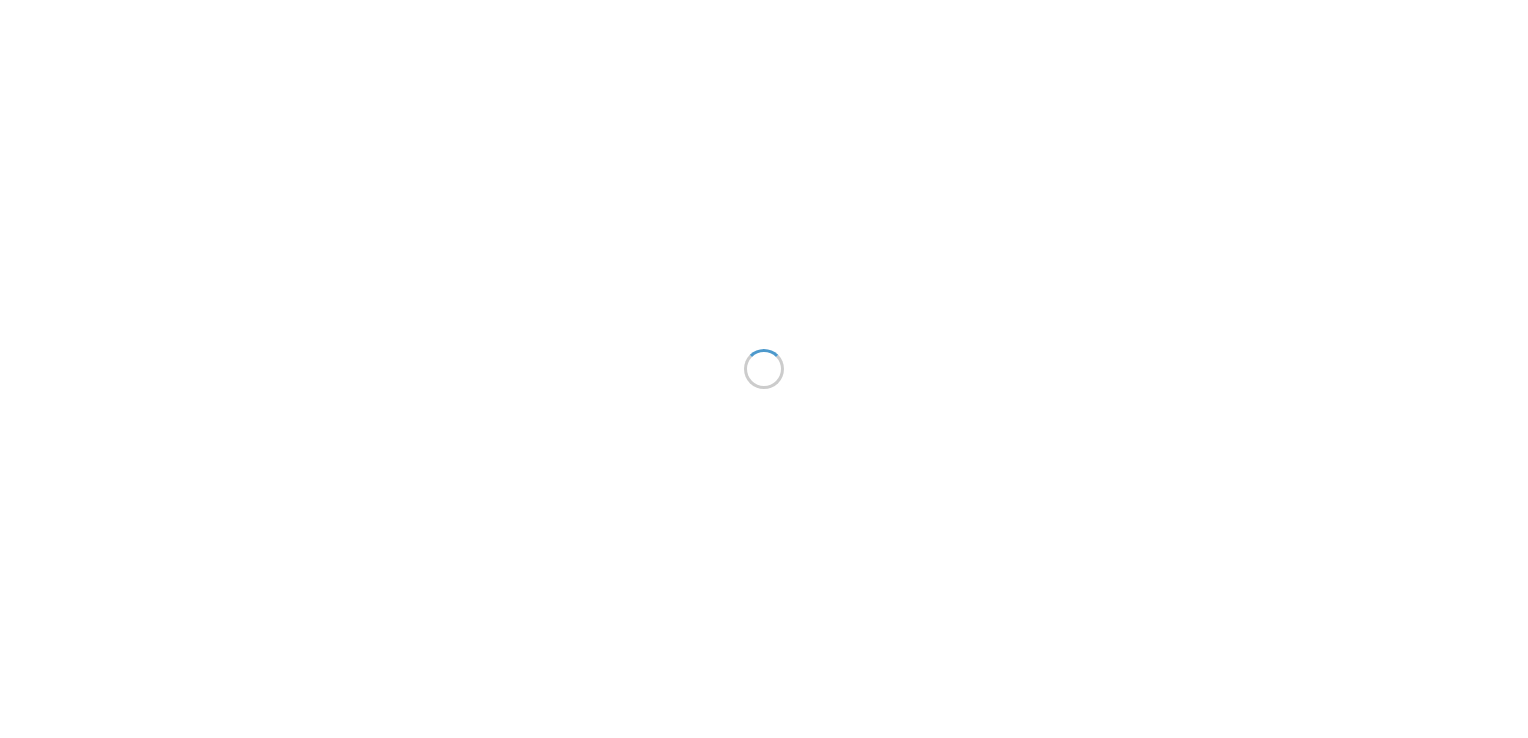 scroll, scrollTop: 0, scrollLeft: 0, axis: both 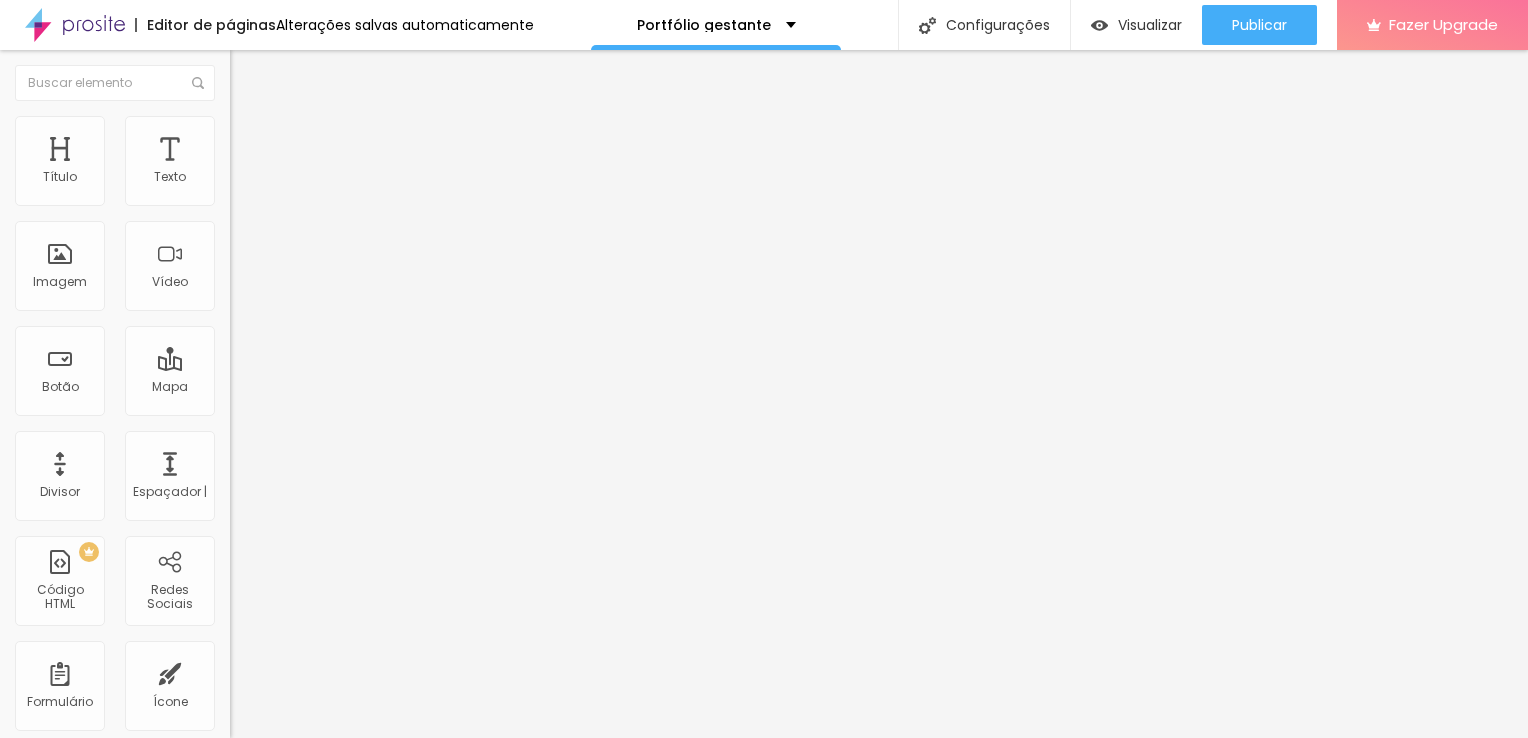 click on "Adicionar imagem" at bounding box center (300, 163) 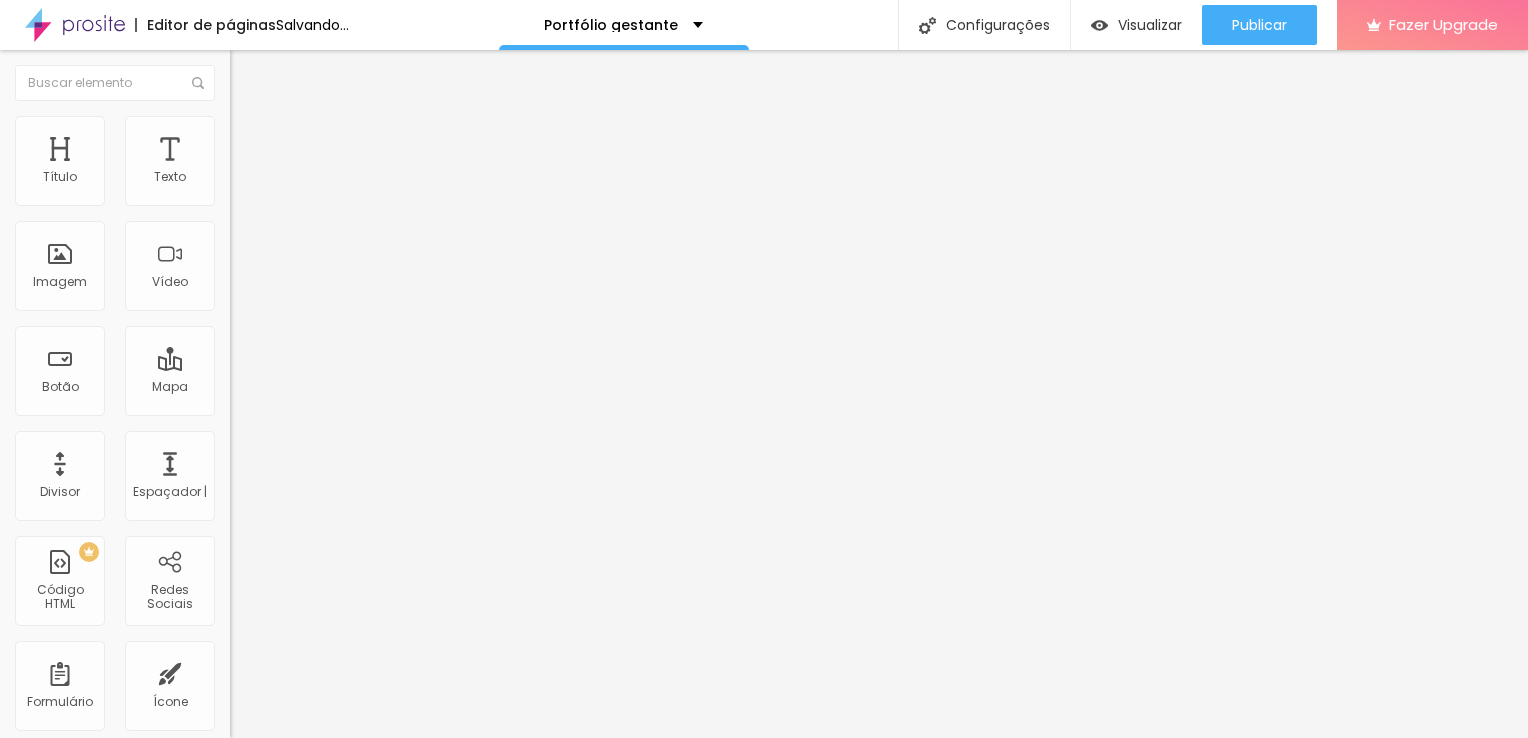 click at bounding box center (764, 913) 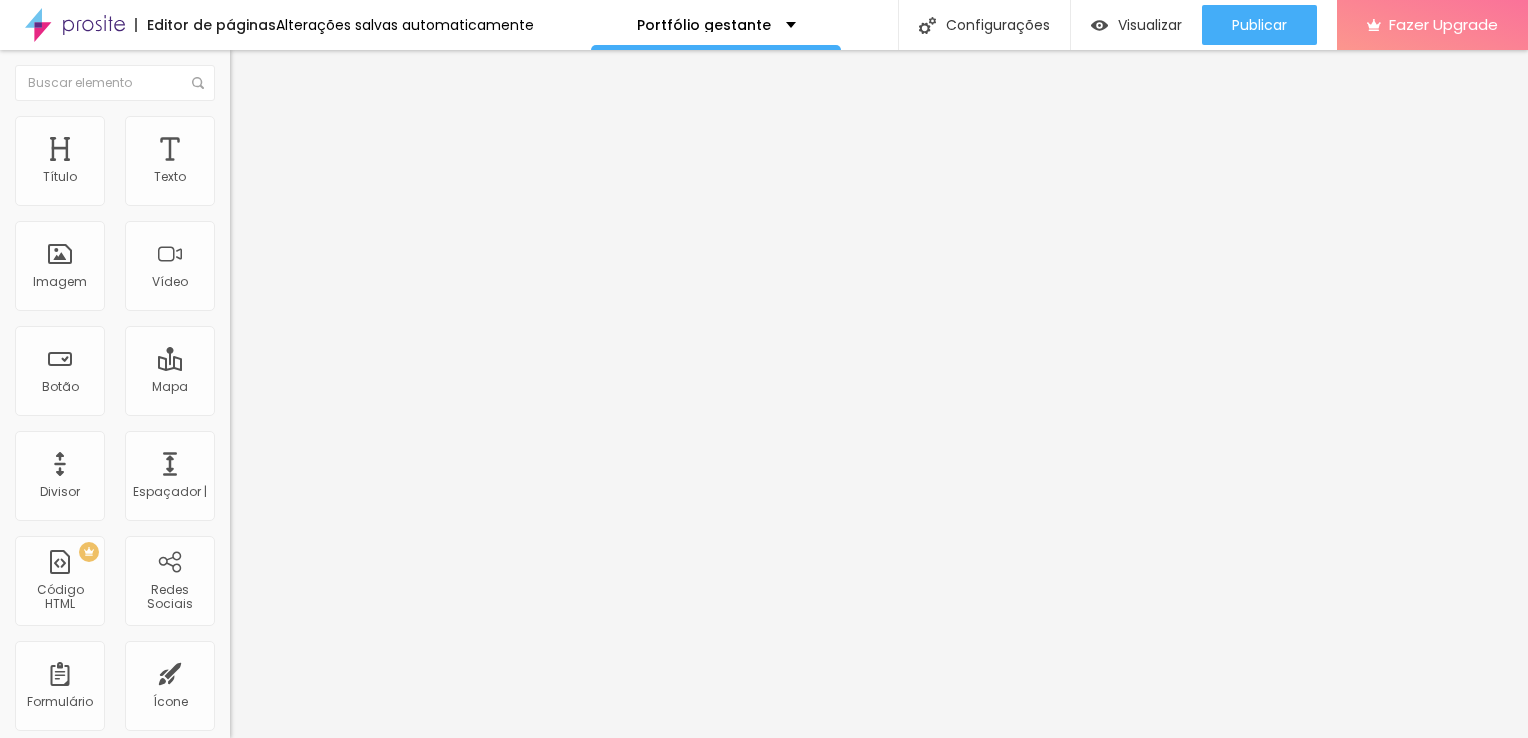 click on "Escolher" at bounding box center [107, 1362] 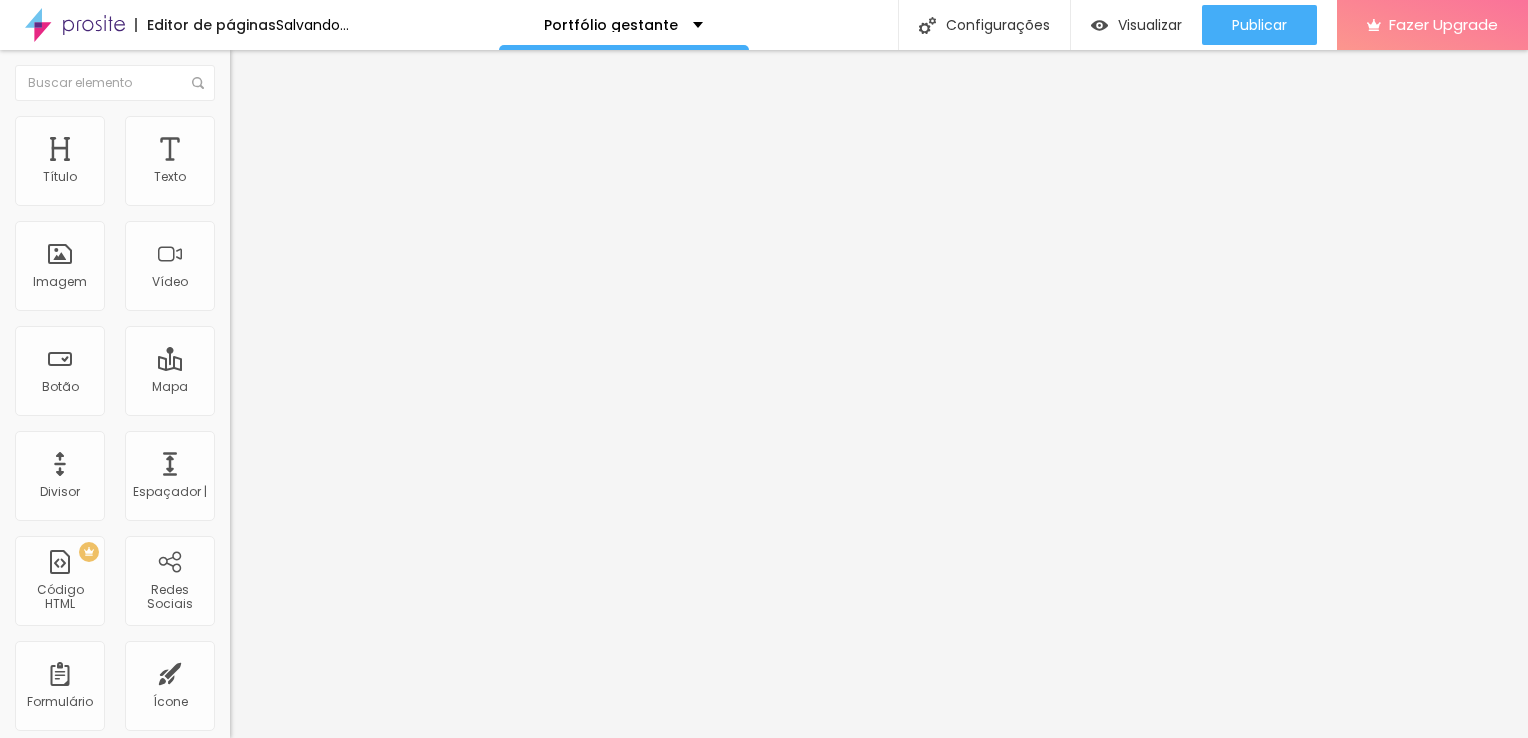 click on "Escolher" at bounding box center [107, 1362] 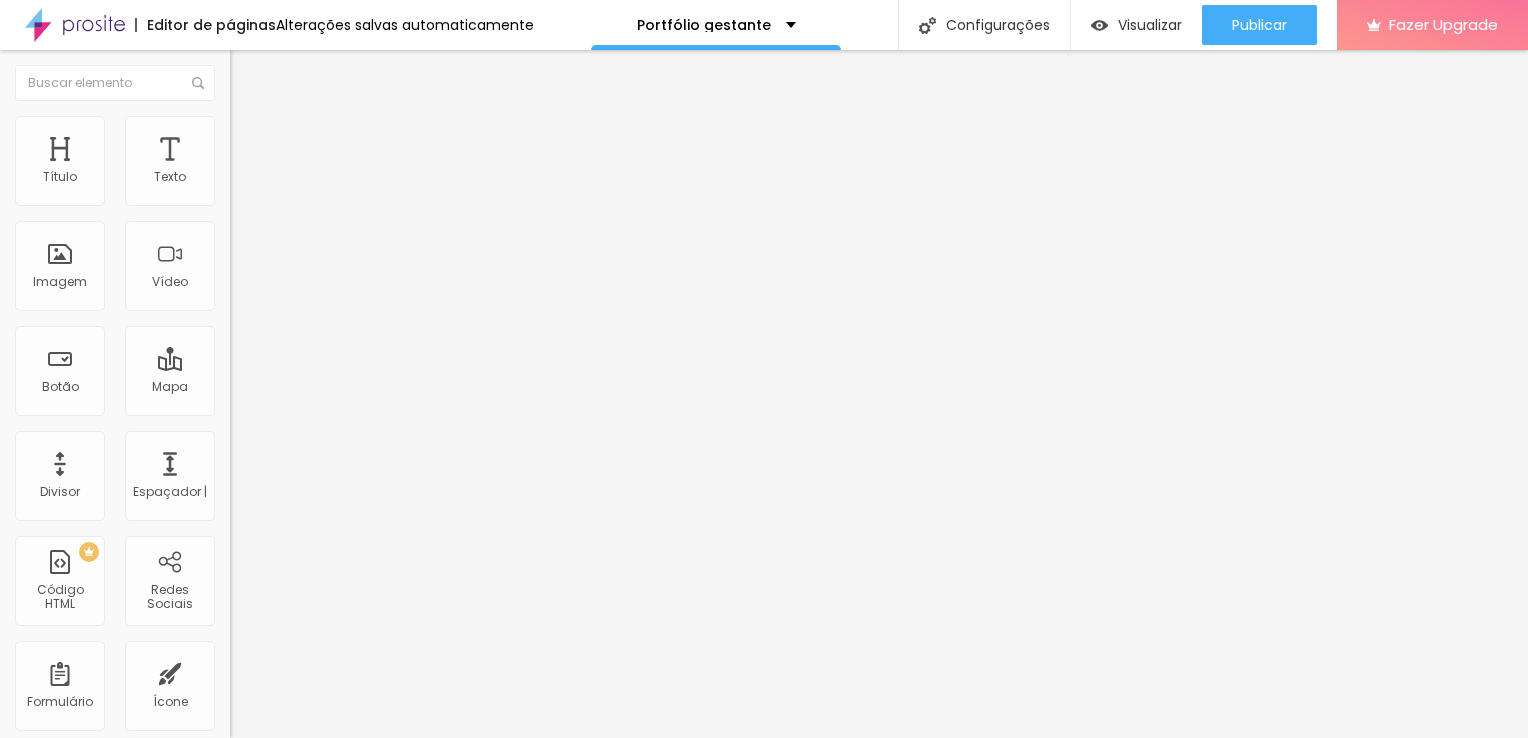 click on "Adicionar imagem" at bounding box center [300, 163] 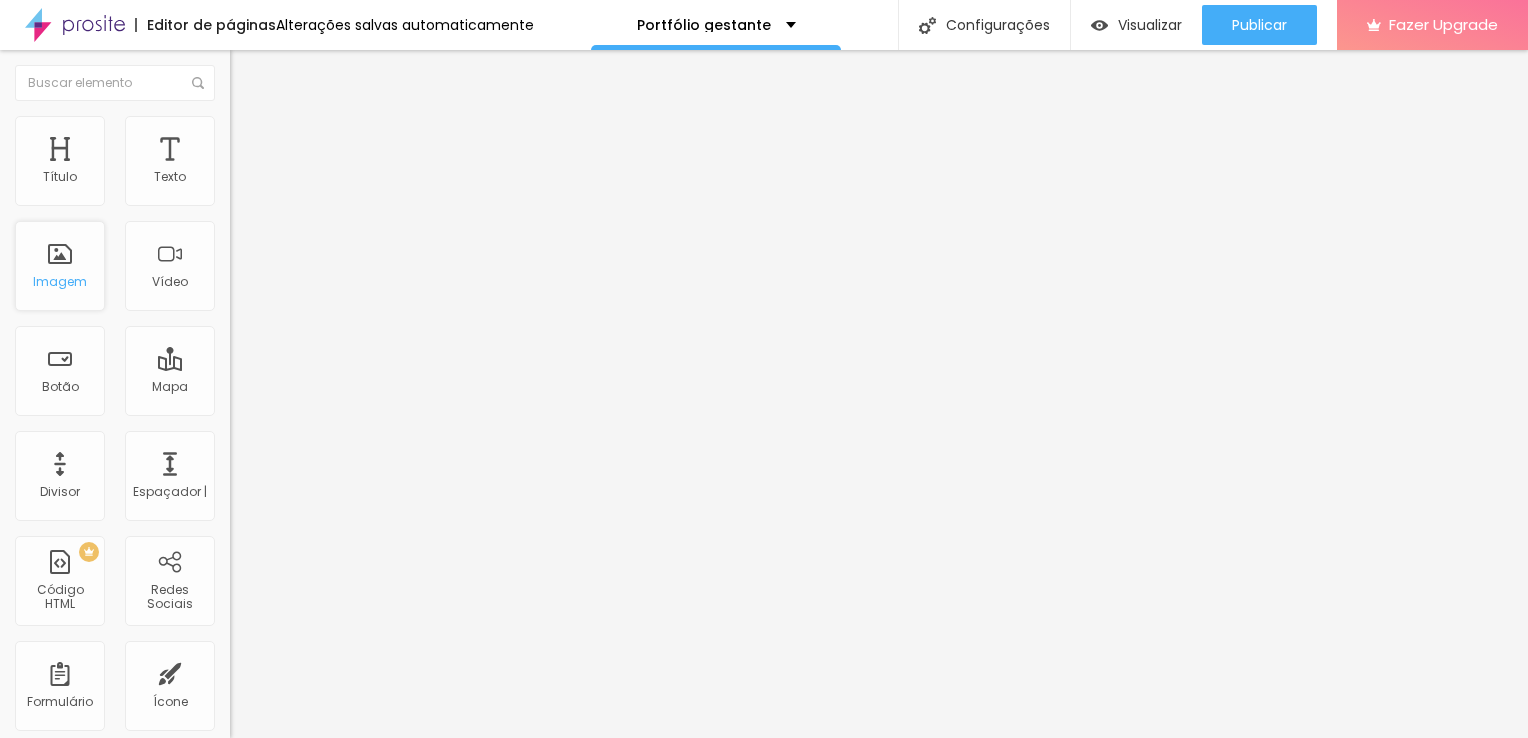 click on "Imagem" at bounding box center [60, 282] 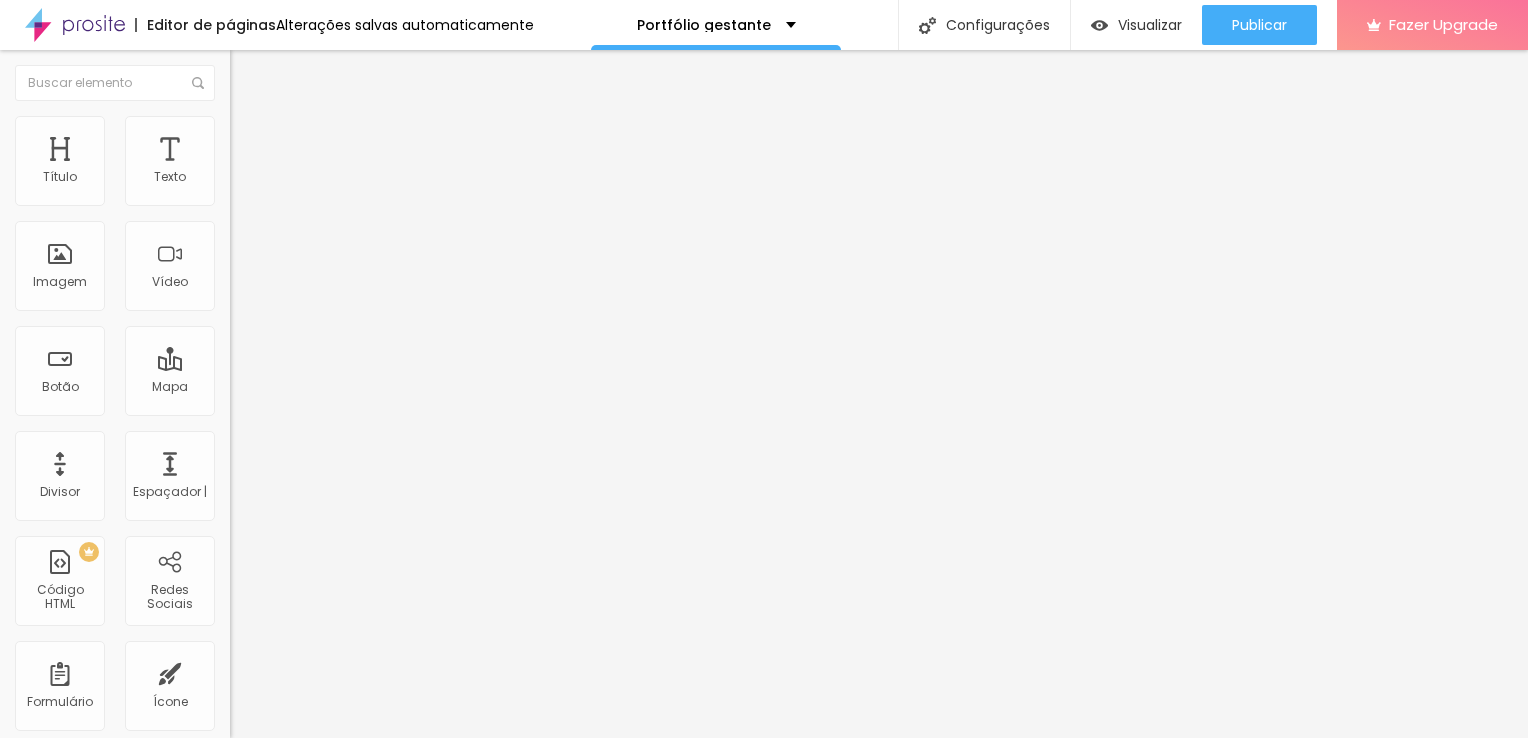 click on "Adicionar imagem" at bounding box center (300, 163) 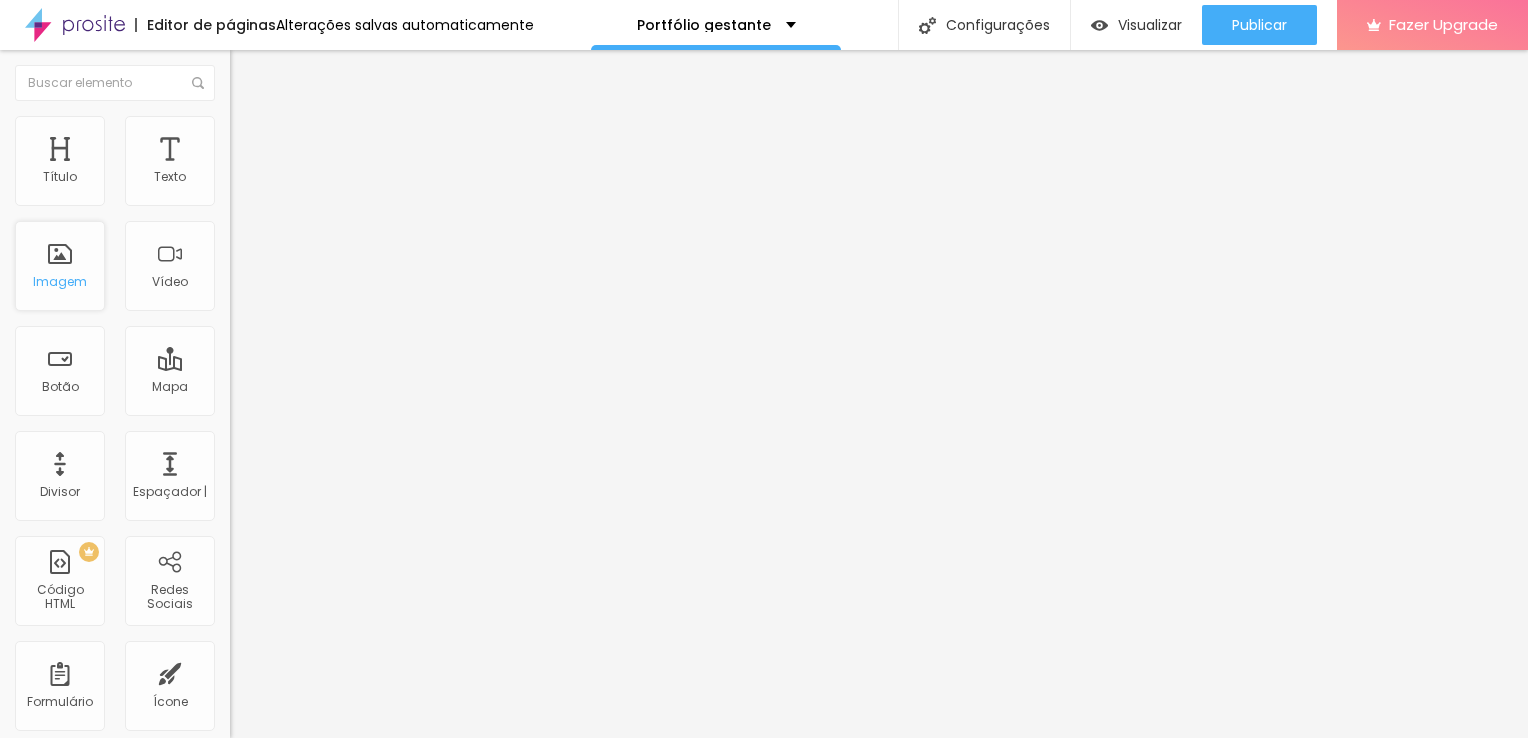 click on "Imagem" at bounding box center (60, 282) 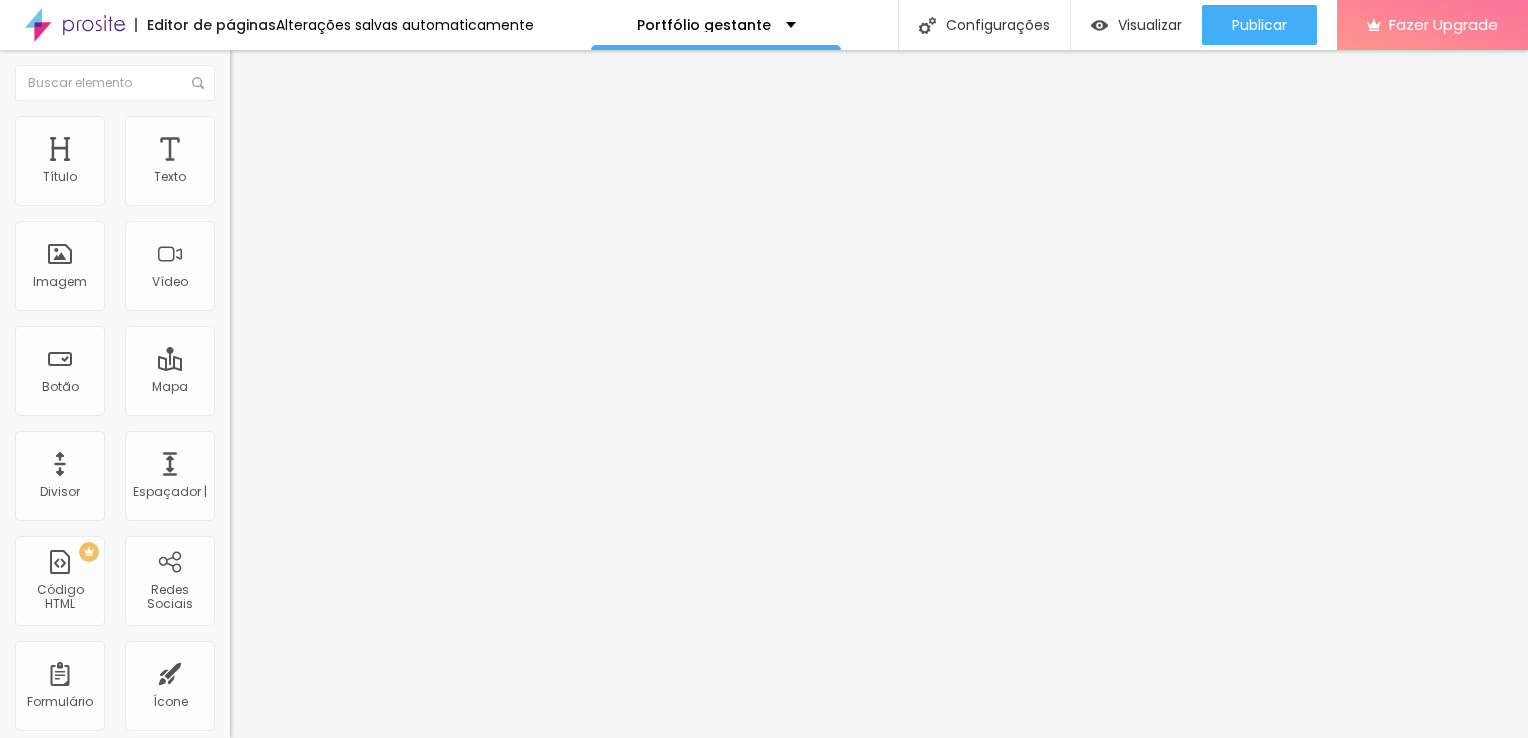 click at bounding box center (253, 73) 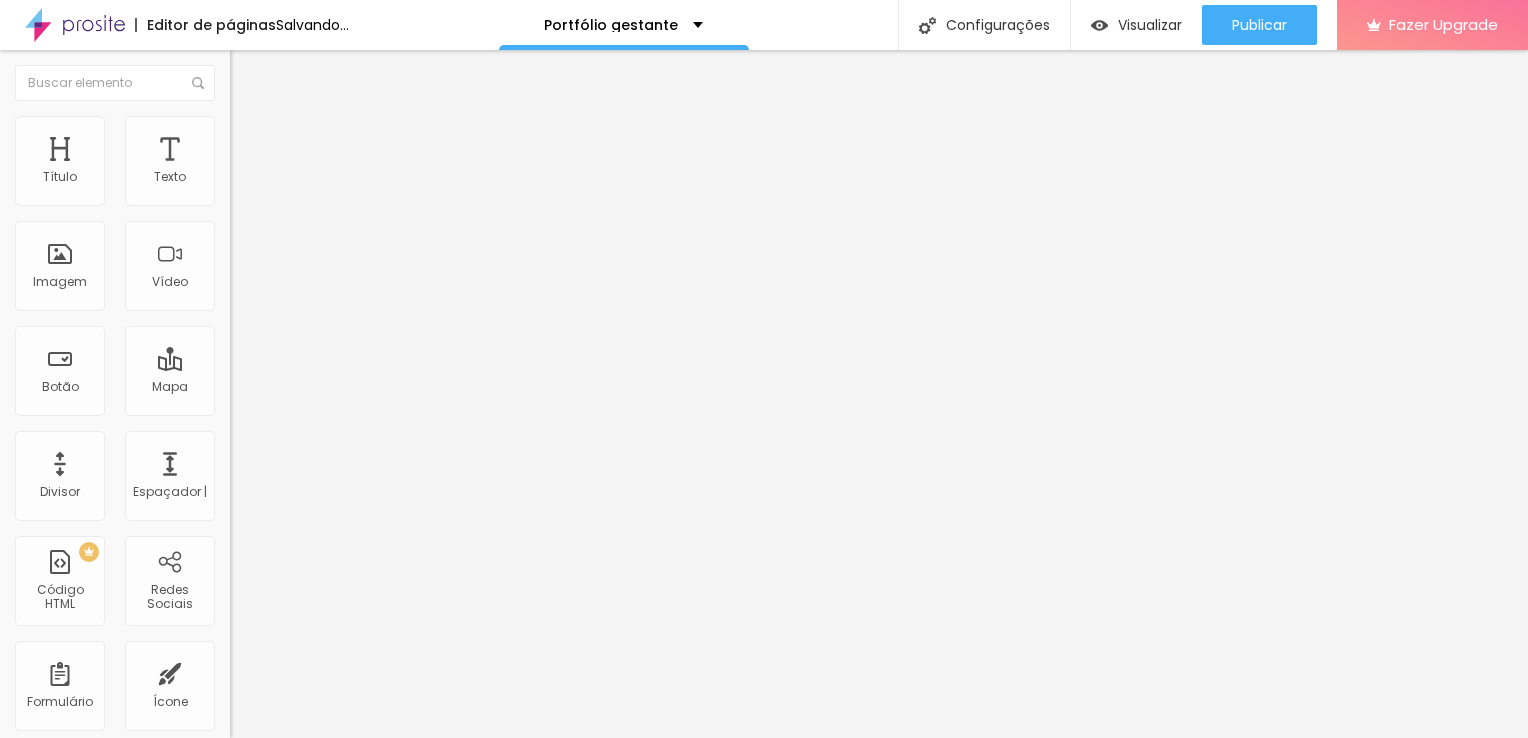 click at bounding box center (764, 877) 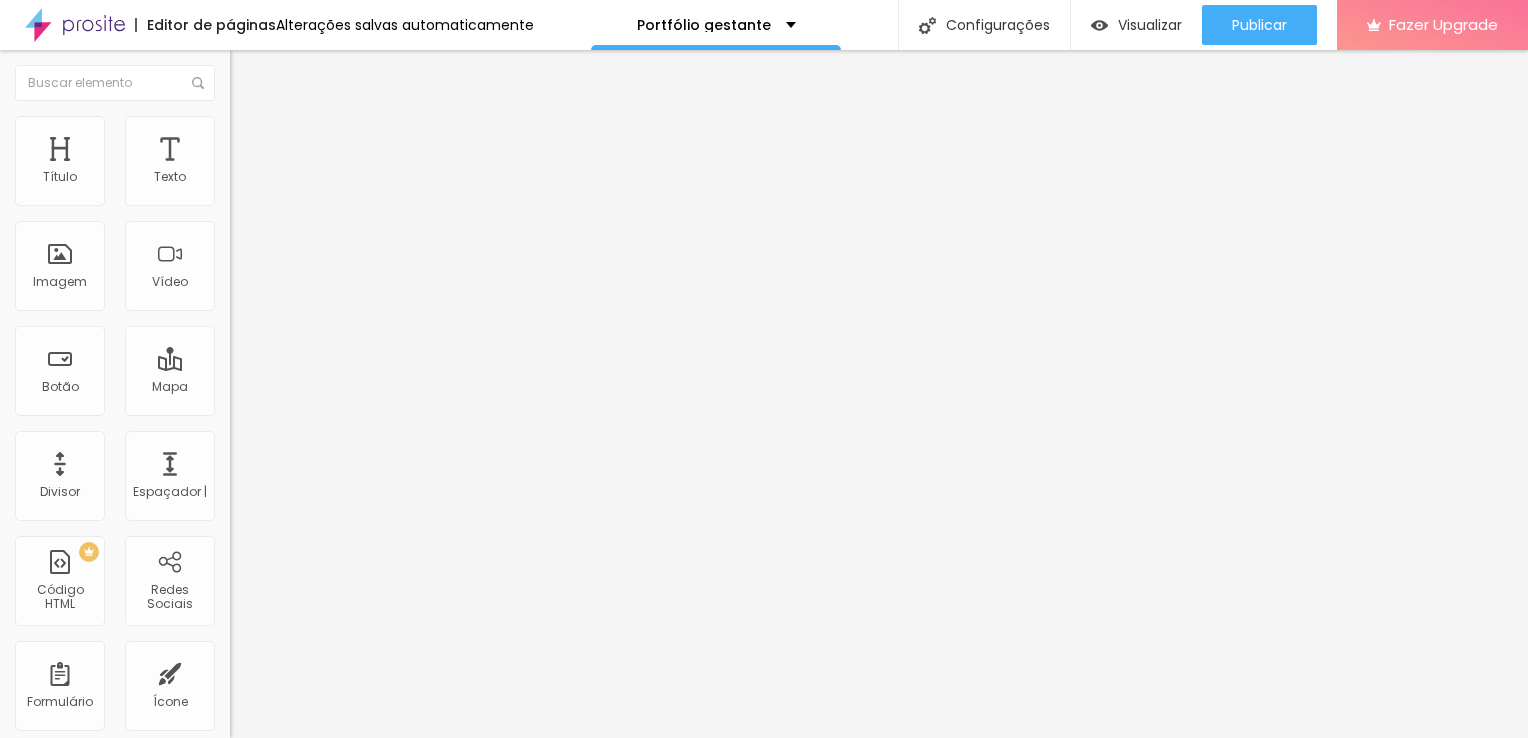 click on "Escolher" at bounding box center [107, 1422] 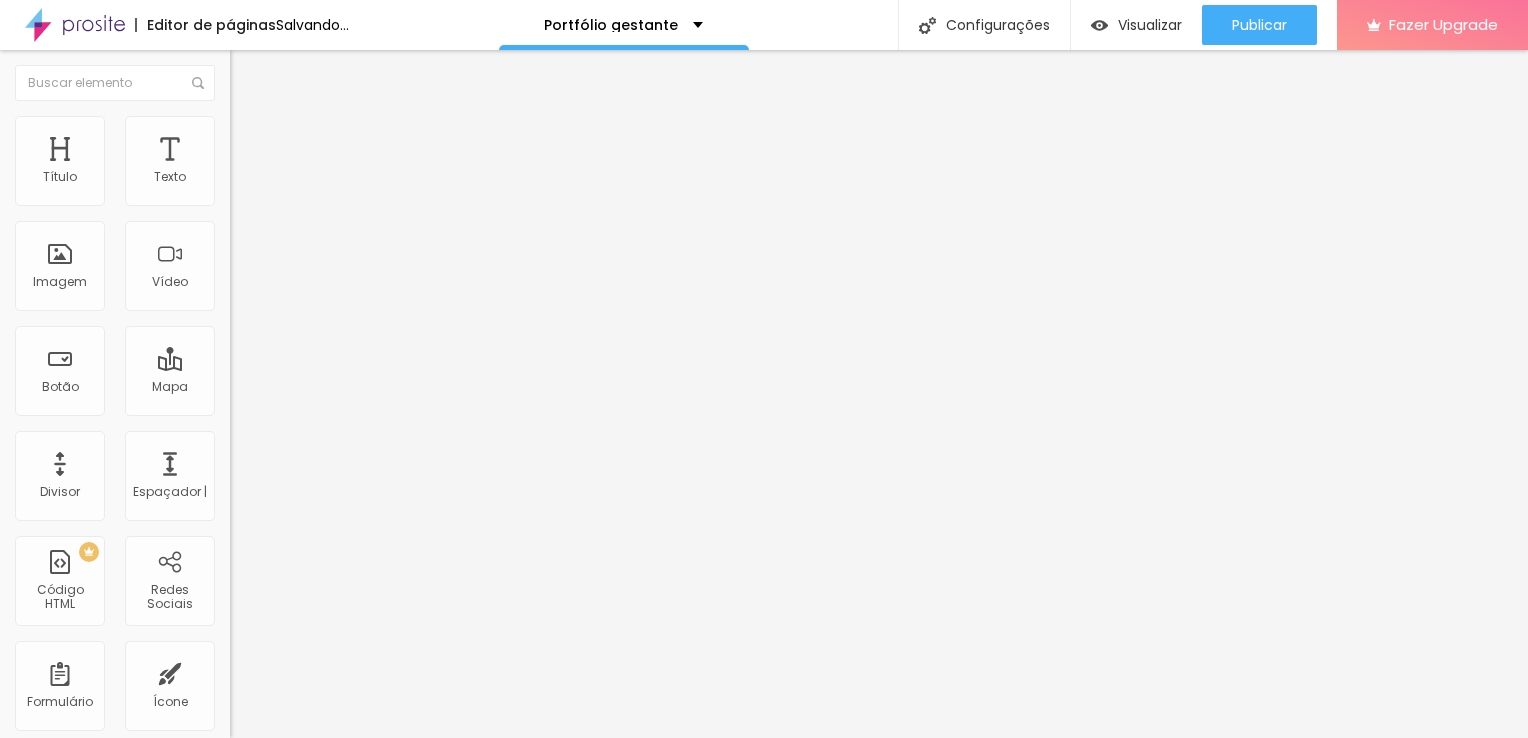 click on "Adicionar imagem" at bounding box center (300, 163) 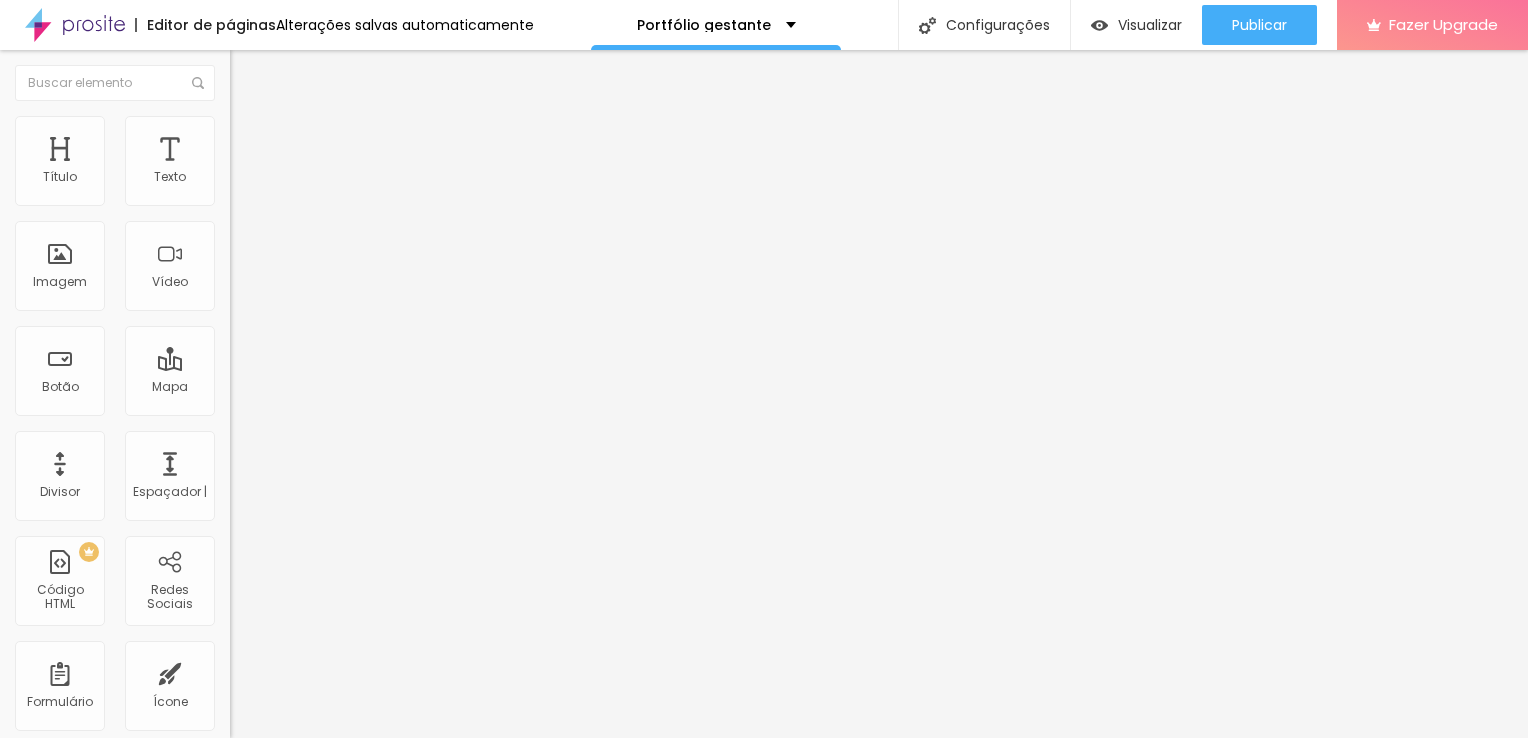 click at bounding box center [764, 901] 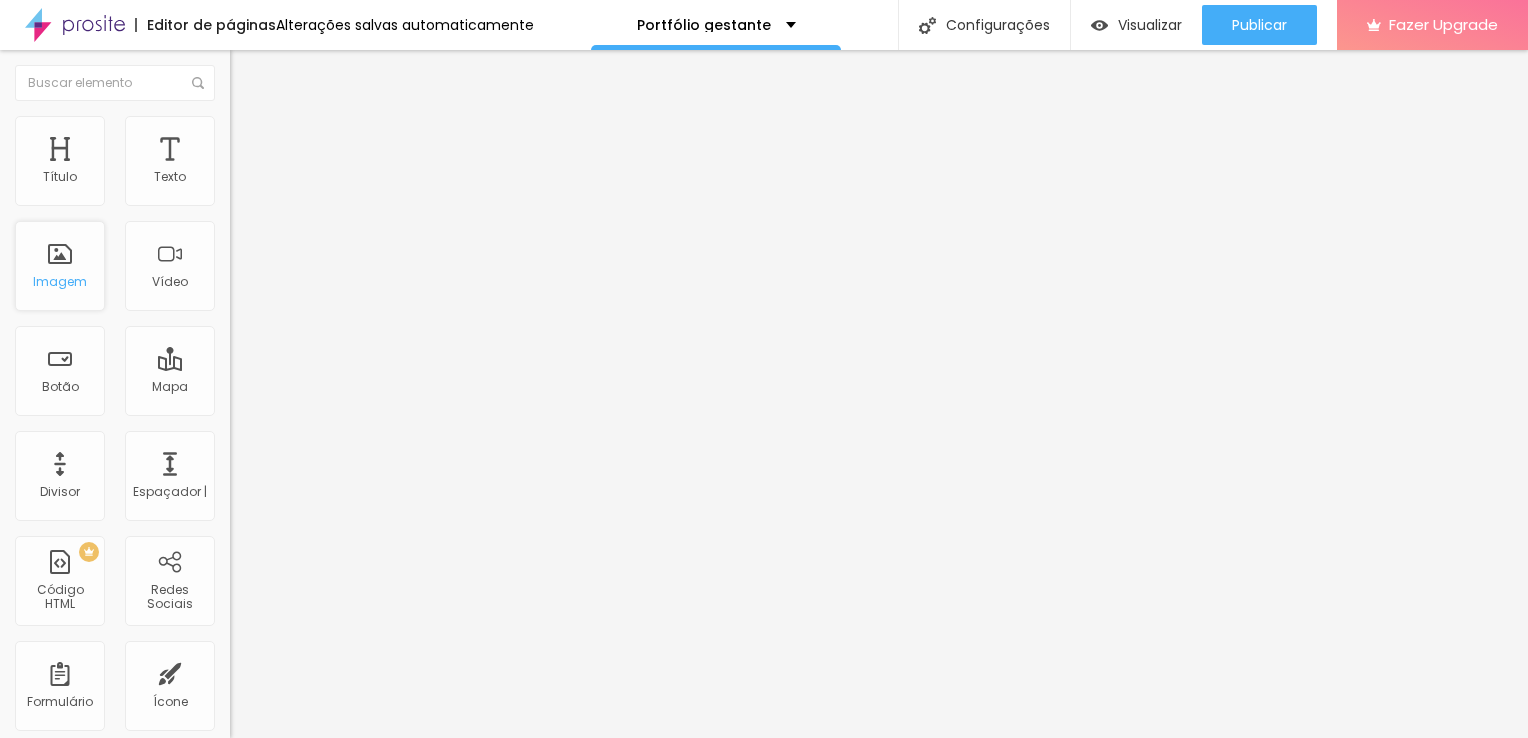 click on "Imagem" at bounding box center [60, 282] 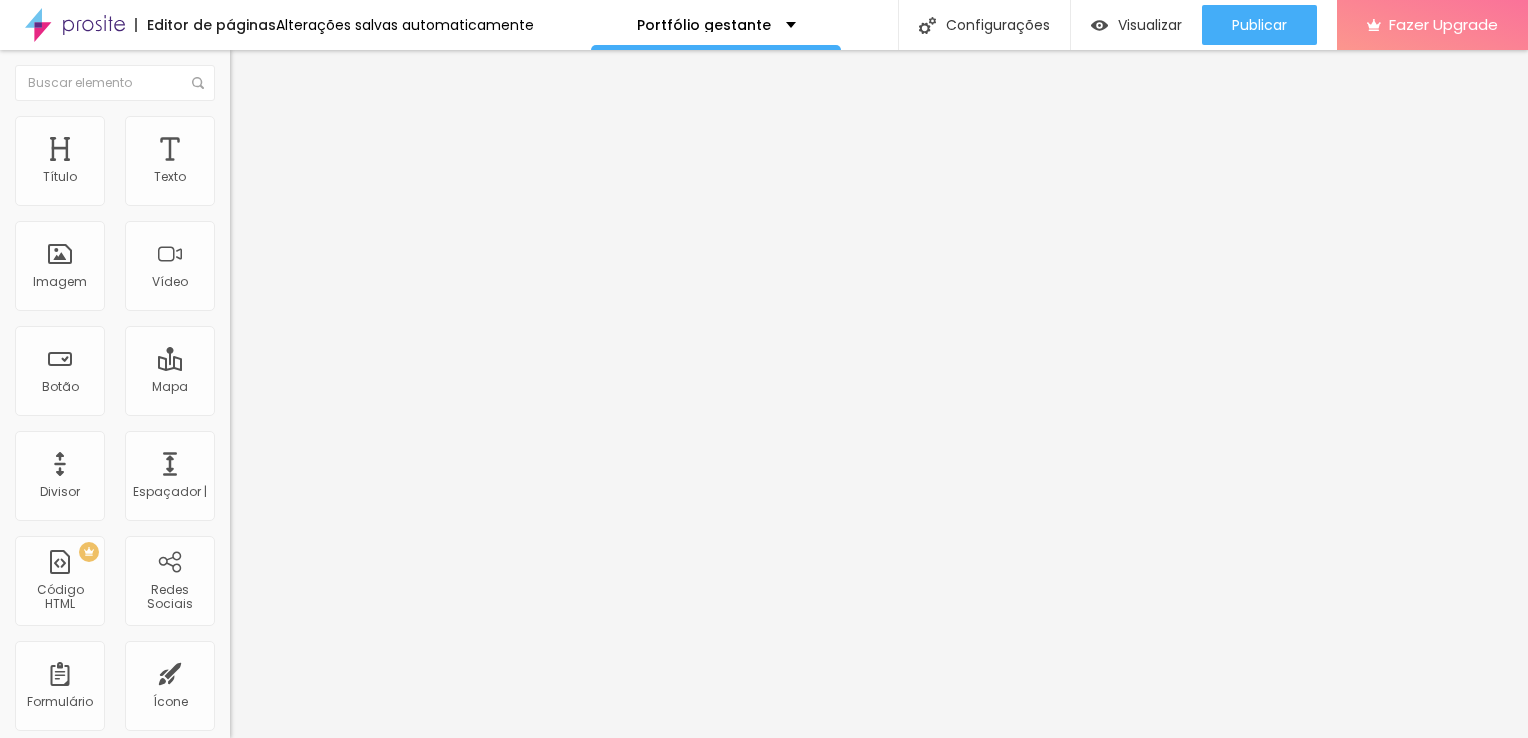 click on "Adicionar imagem" at bounding box center (294, 163) 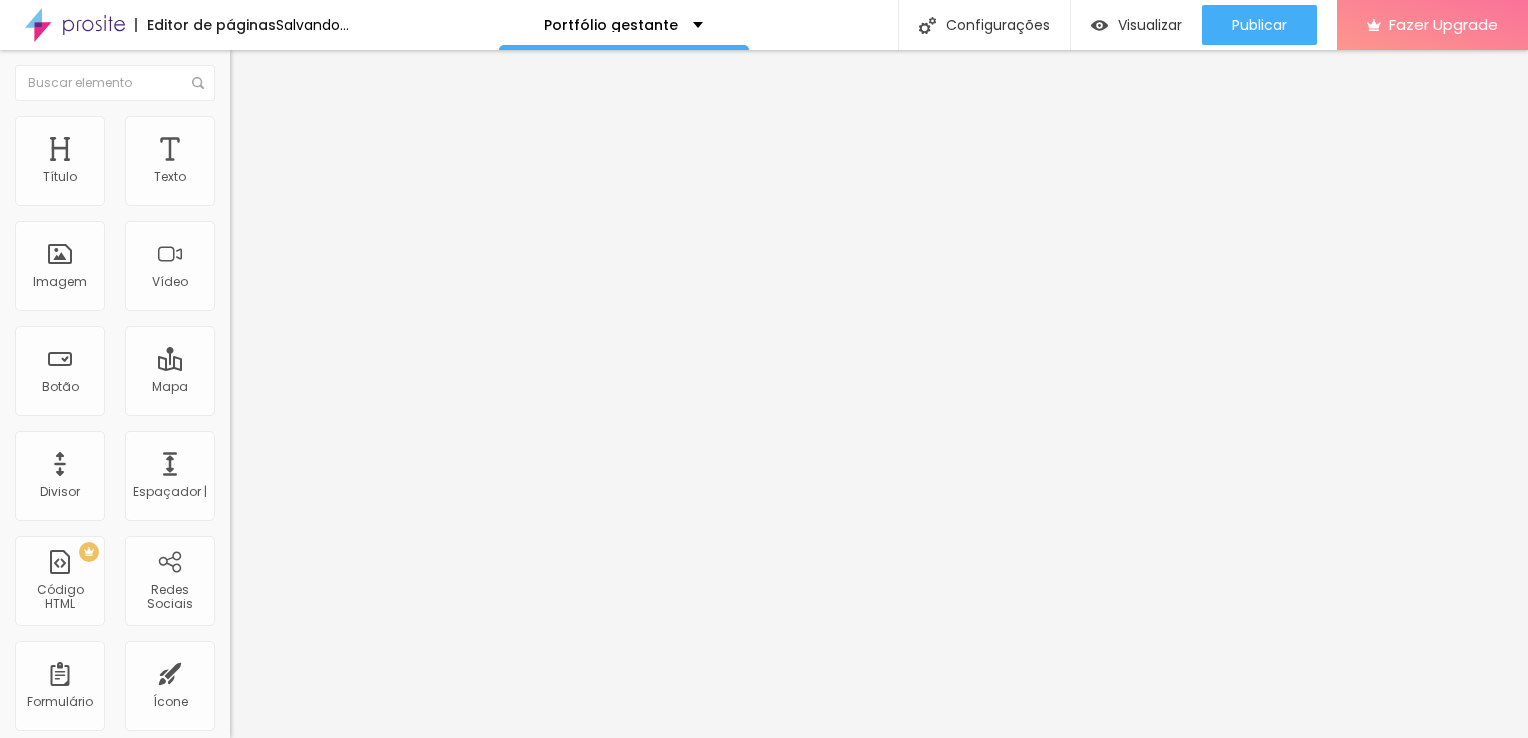 click on "Adicionar imagem" at bounding box center (300, 163) 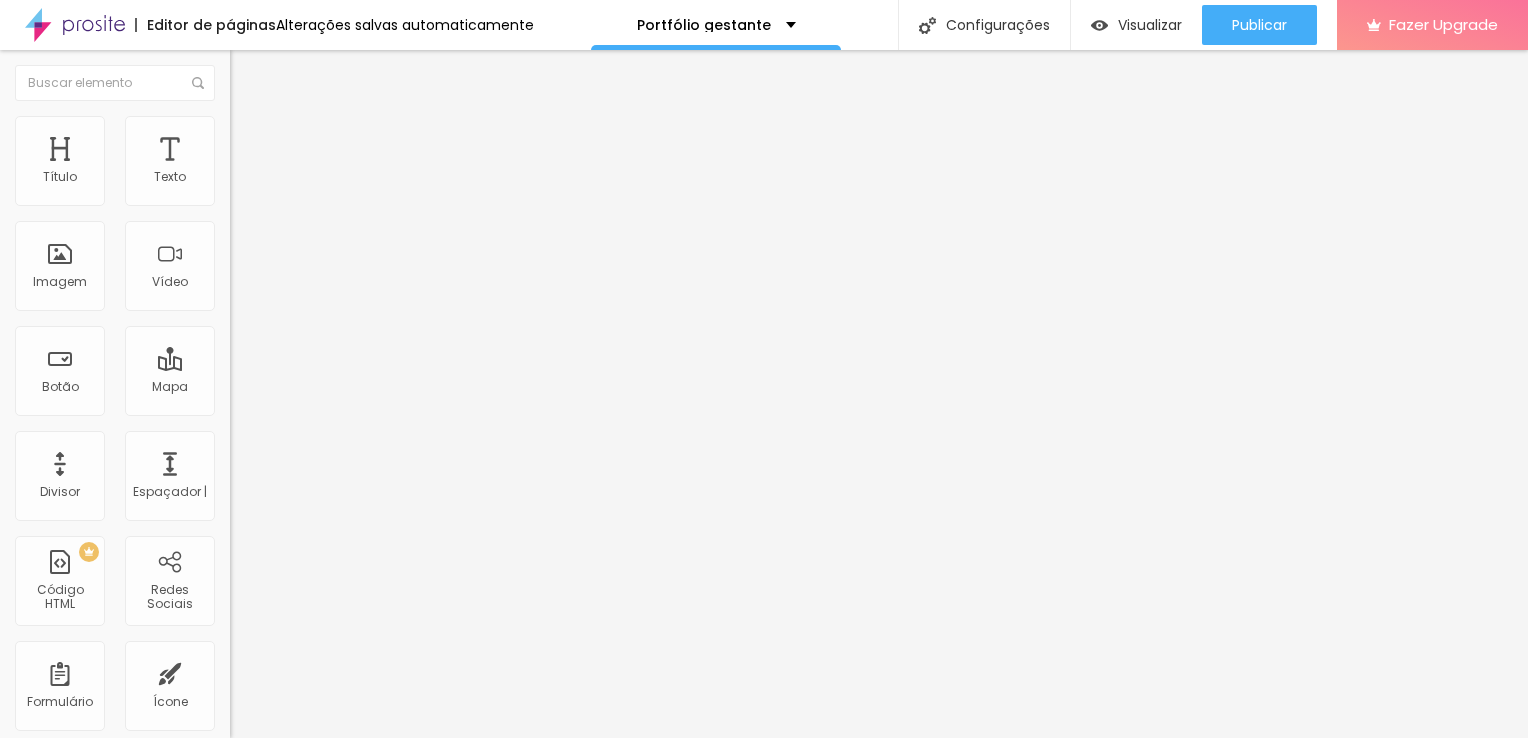 click at bounding box center [764, 901] 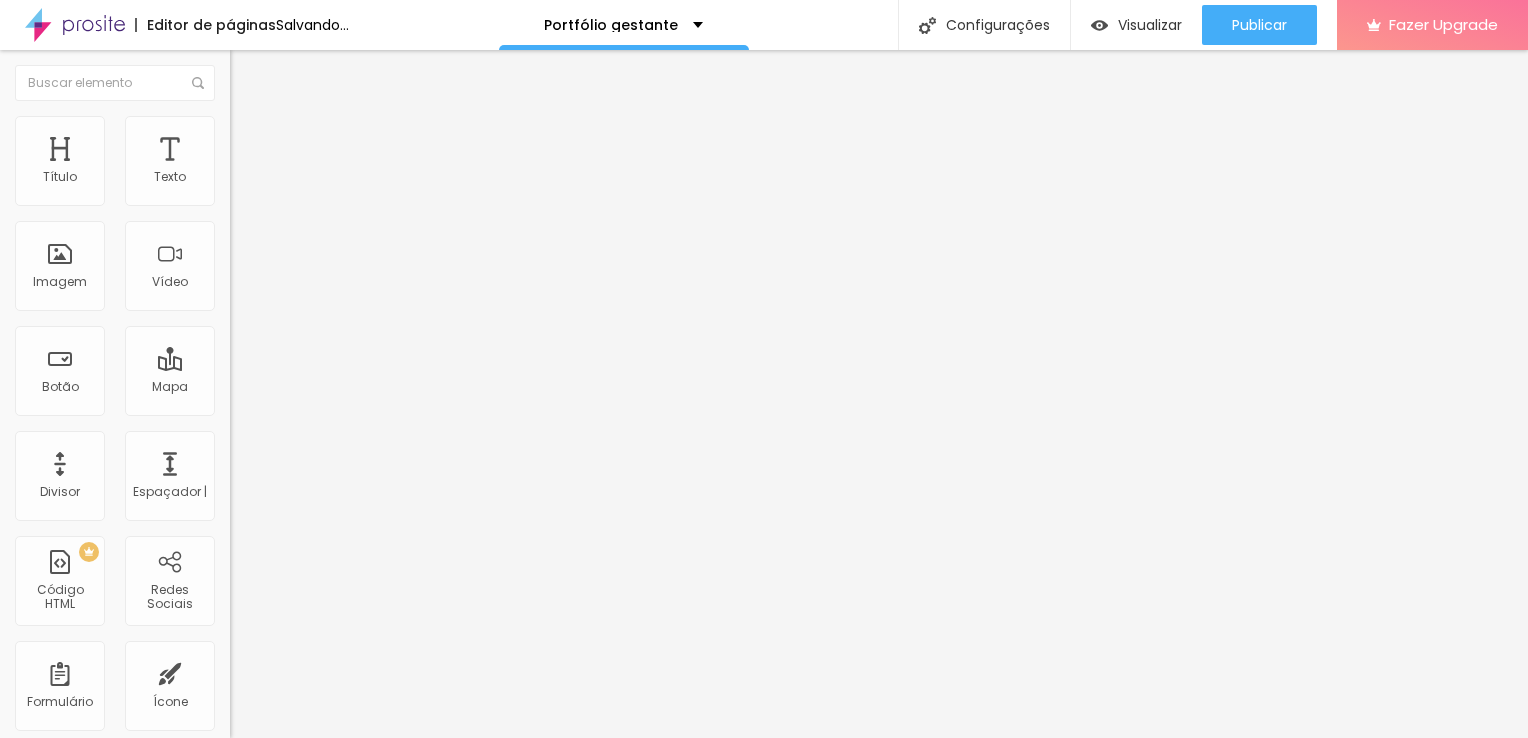 click on "Carregar" at bounding box center [72, 799] 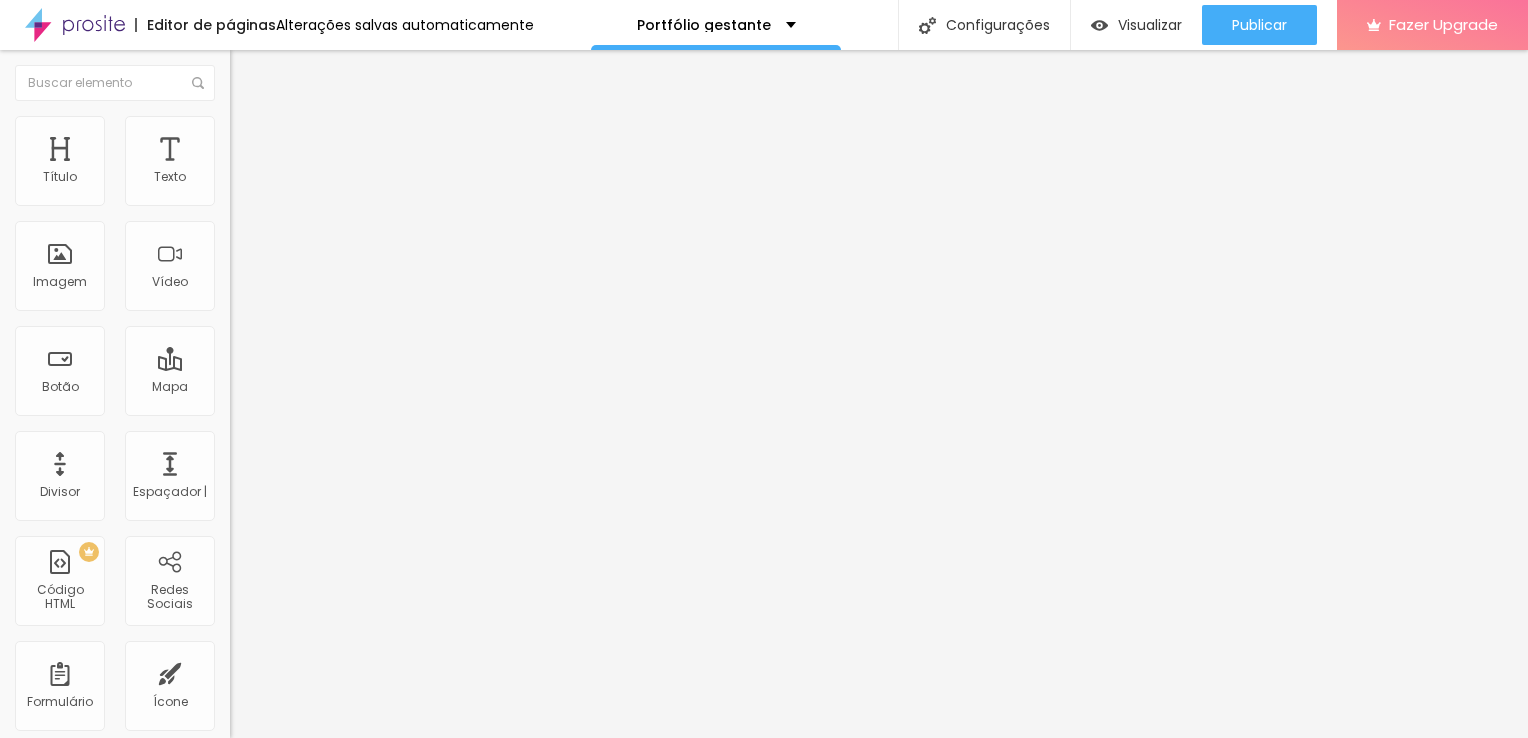 click at bounding box center [764, 932] 